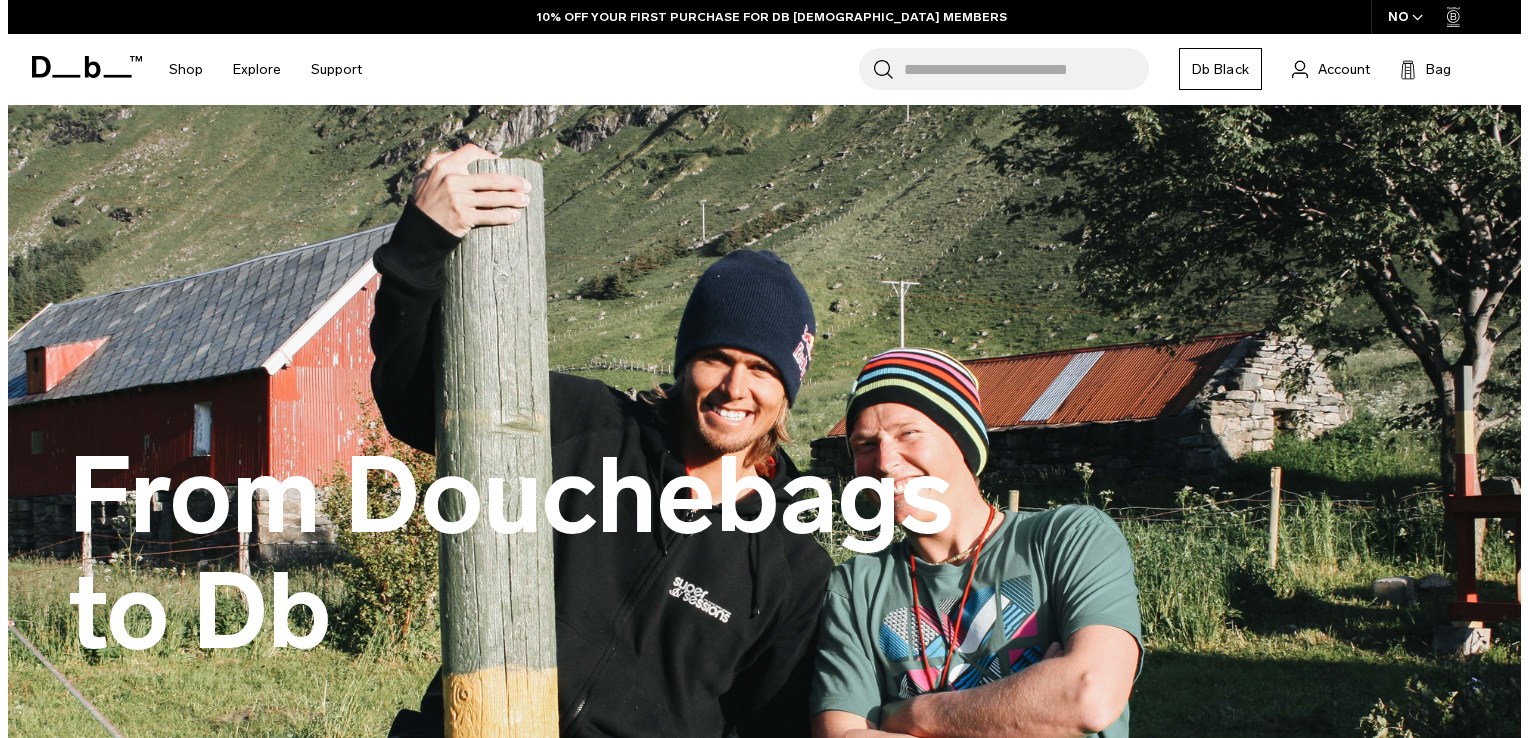 scroll, scrollTop: 0, scrollLeft: 0, axis: both 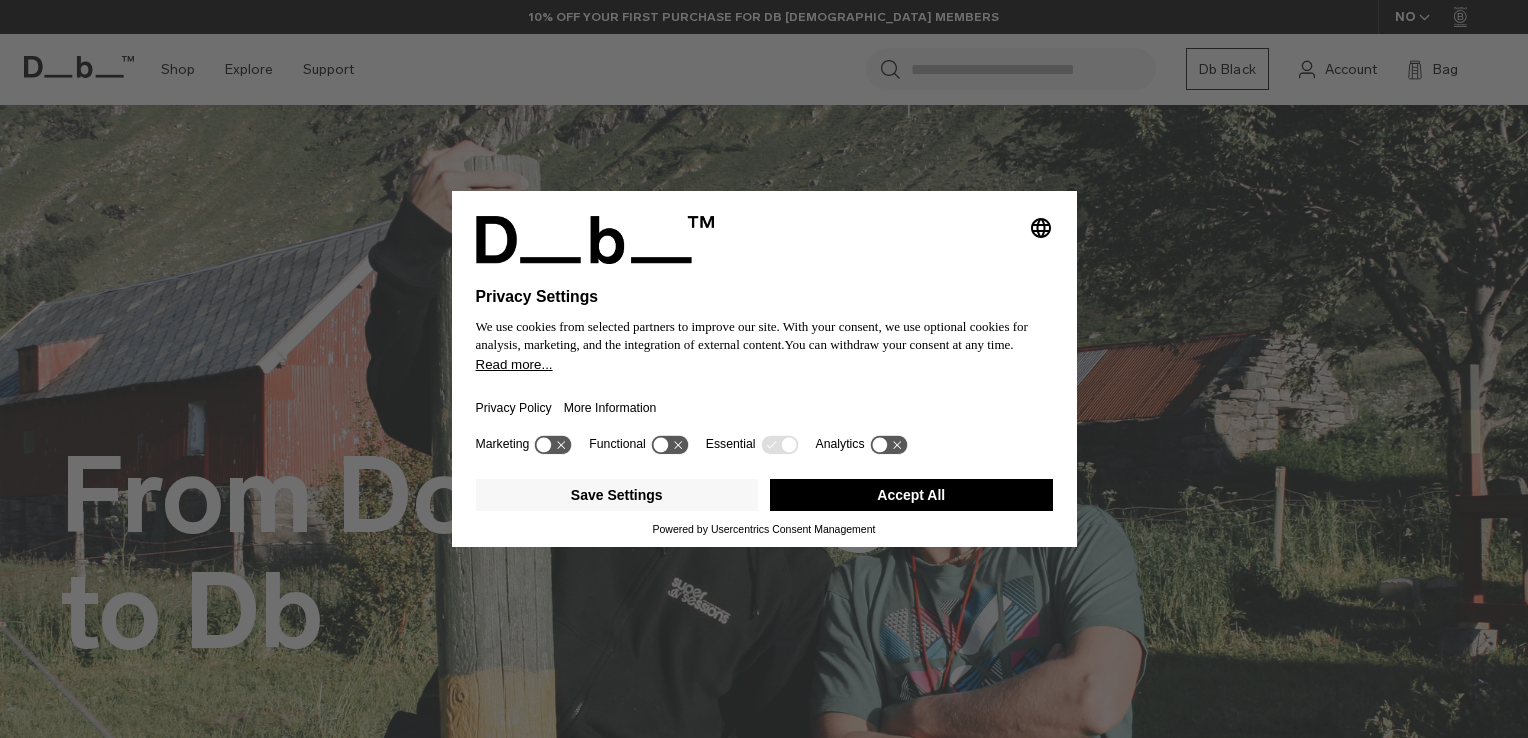 click on "Accept All" at bounding box center (911, 495) 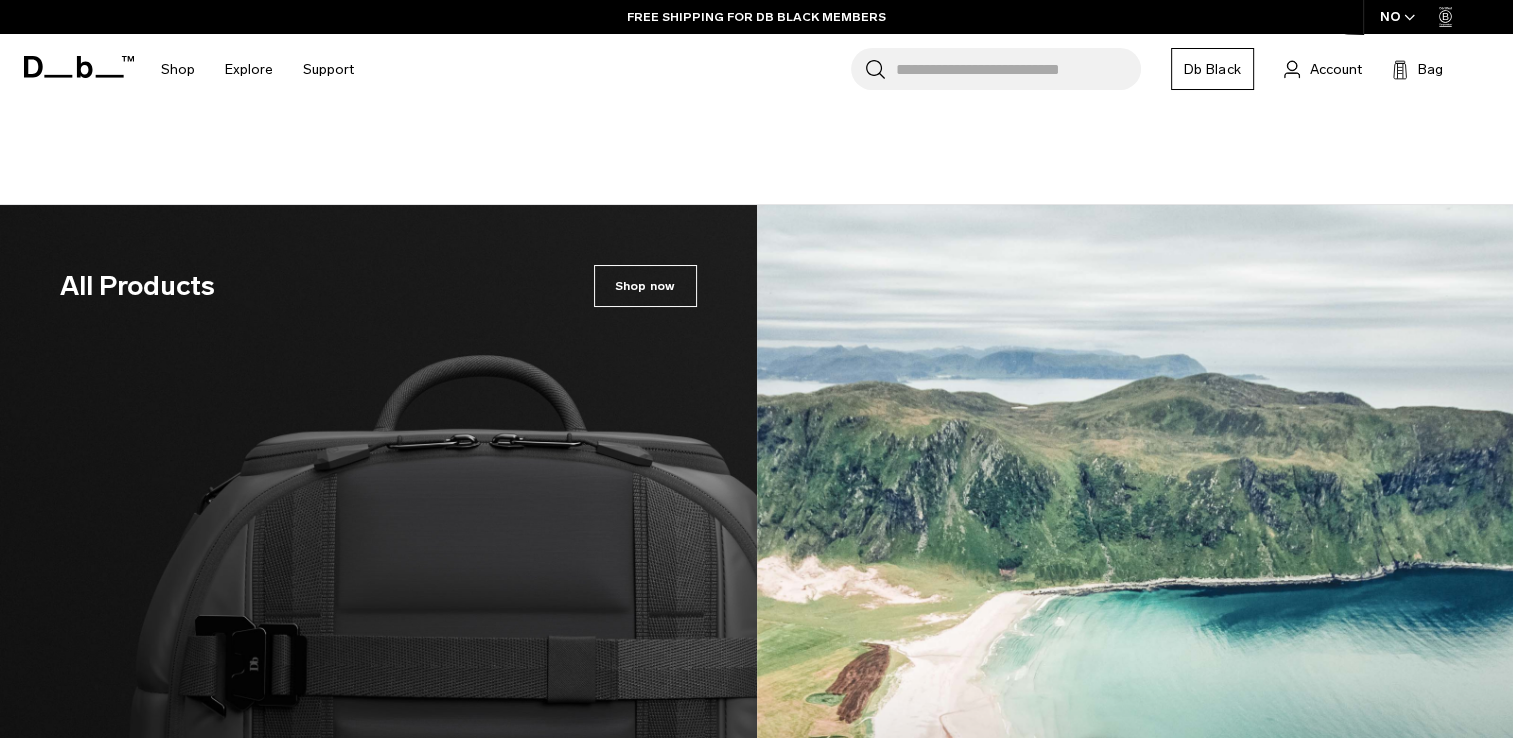 scroll, scrollTop: 3169, scrollLeft: 0, axis: vertical 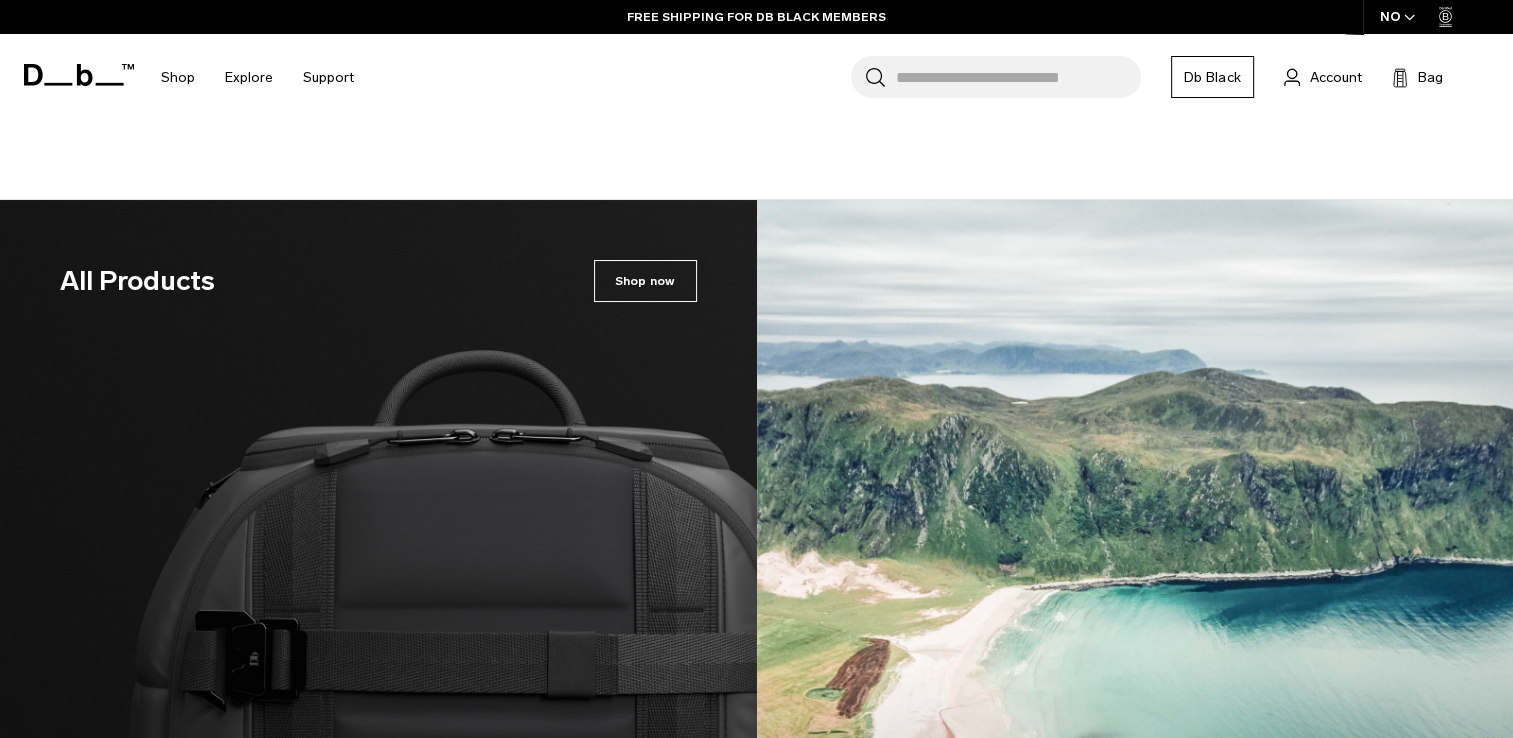 click at bounding box center [378, 650] 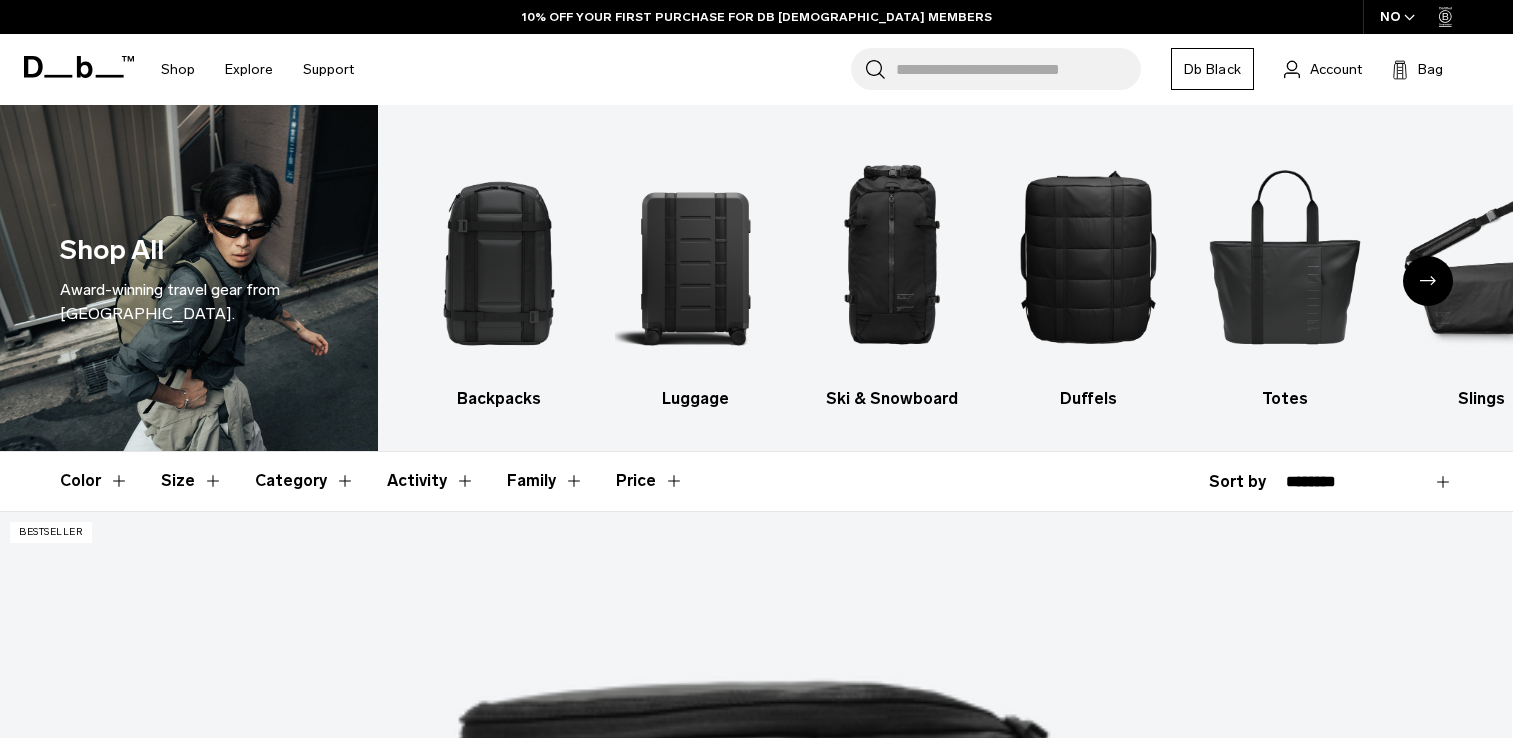scroll, scrollTop: 0, scrollLeft: 0, axis: both 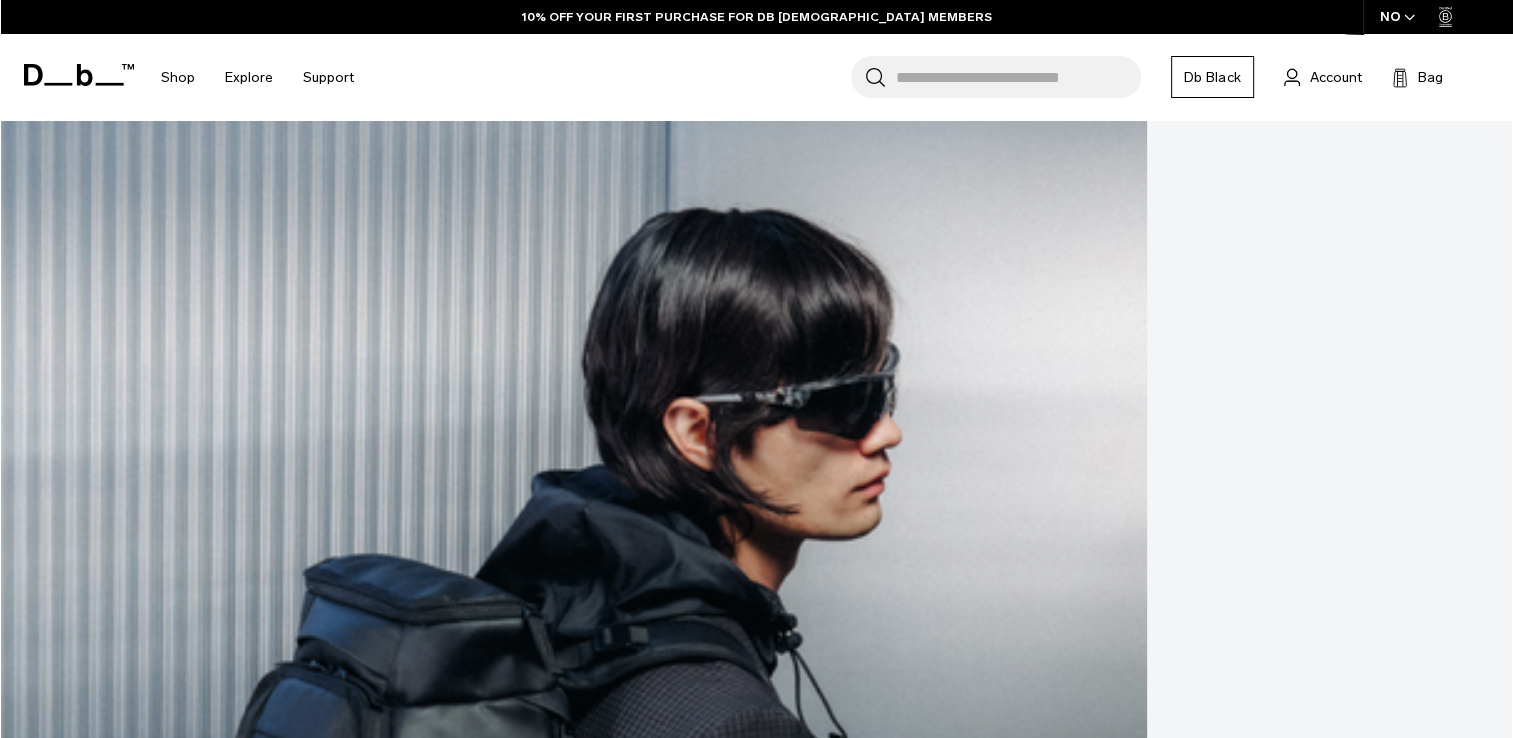 click at bounding box center (756, 918) 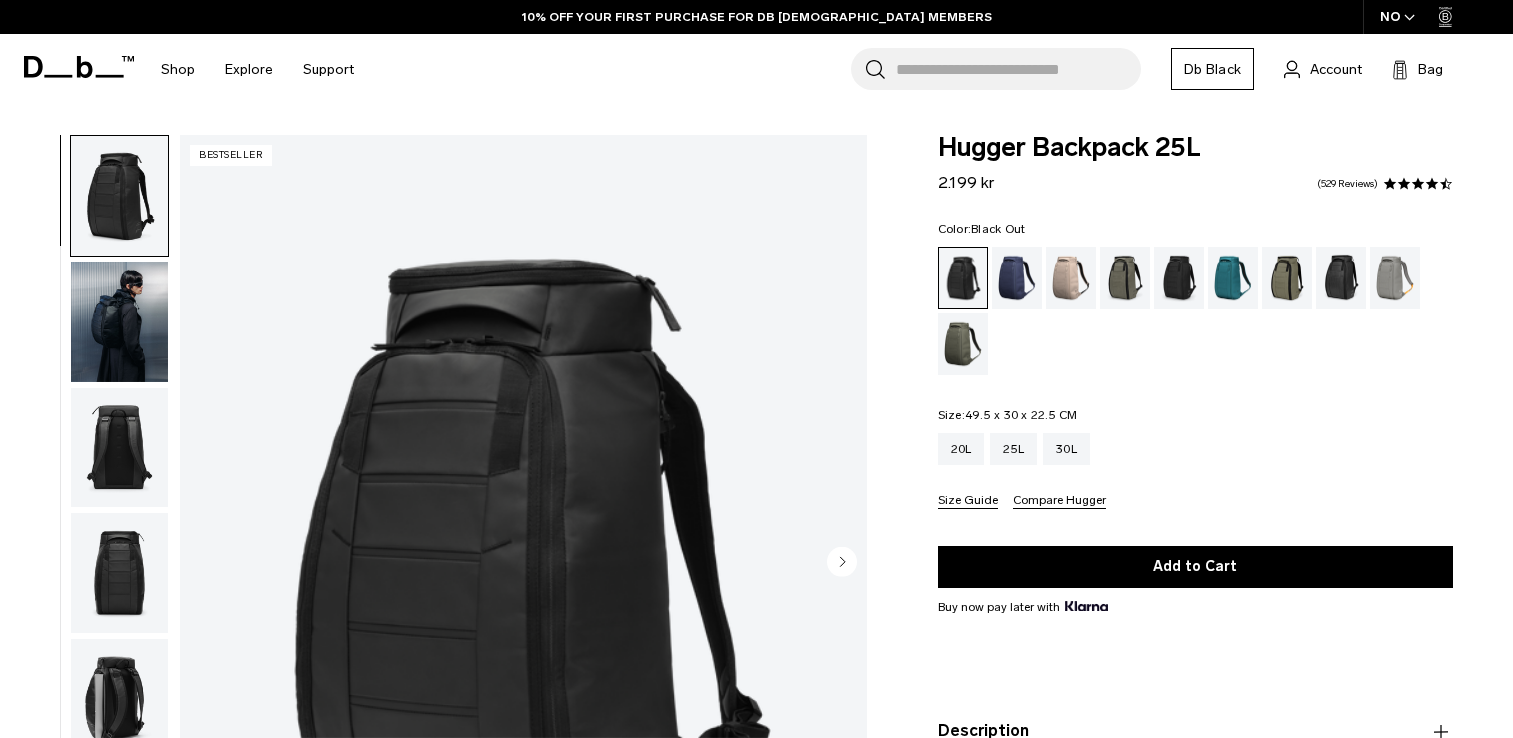 scroll, scrollTop: 0, scrollLeft: 0, axis: both 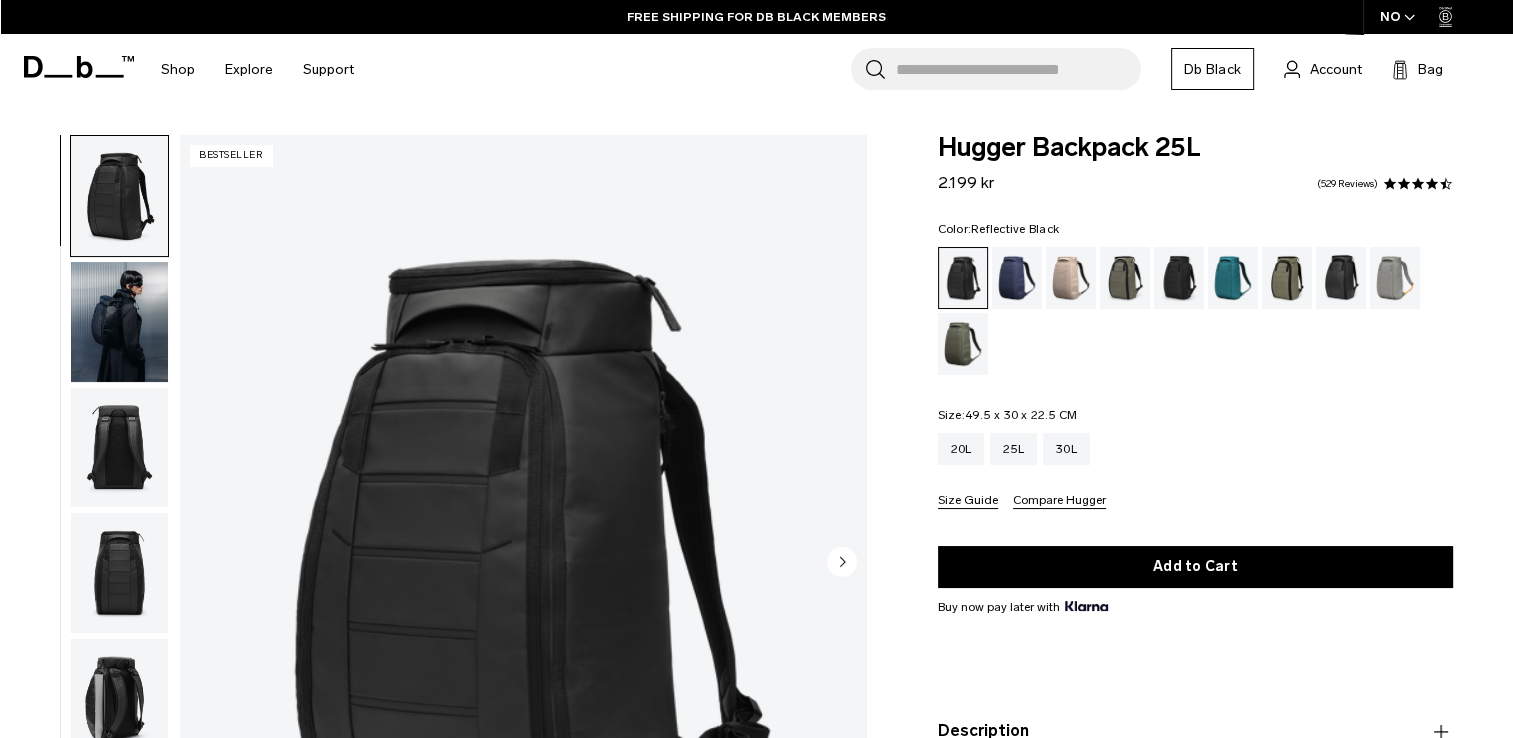 click at bounding box center (1341, 278) 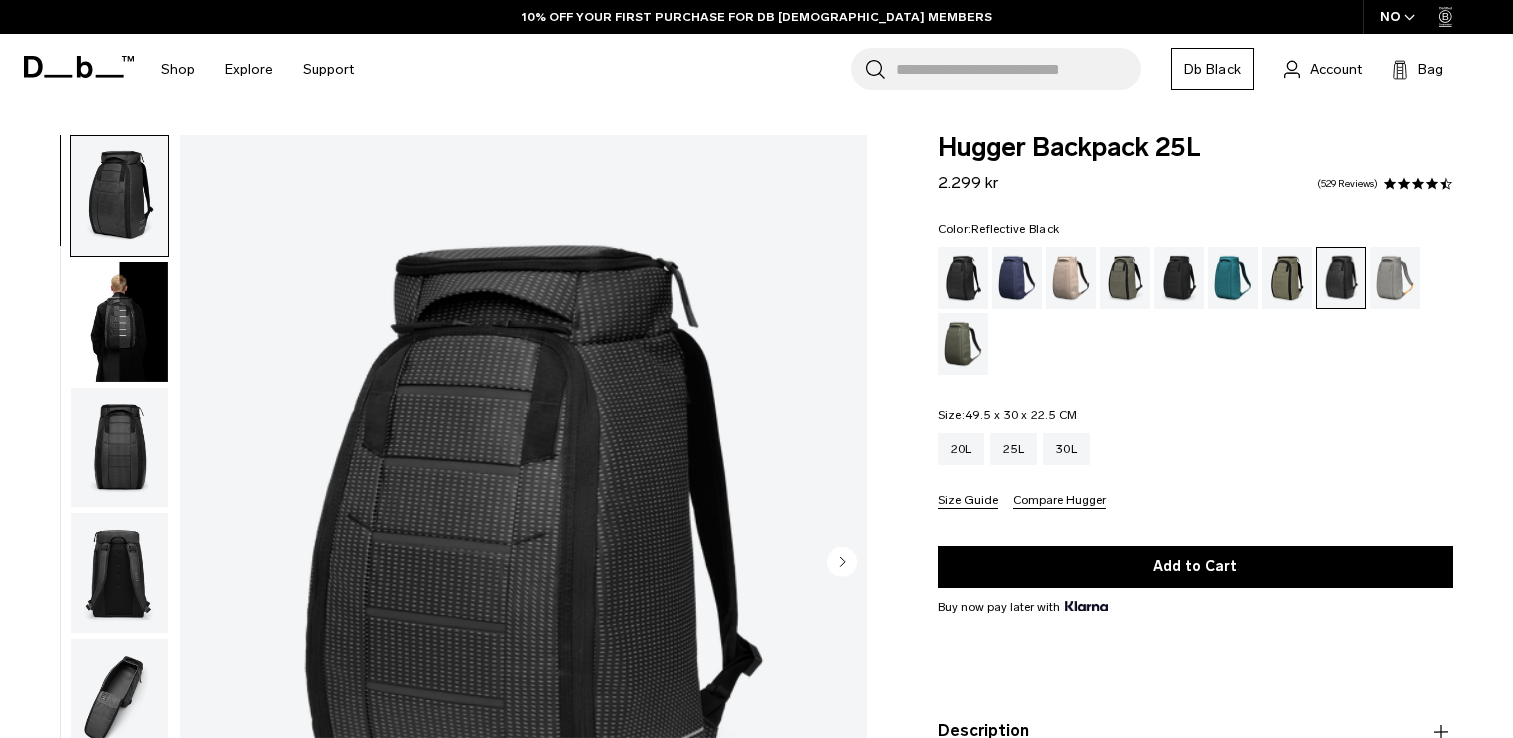 scroll, scrollTop: 0, scrollLeft: 0, axis: both 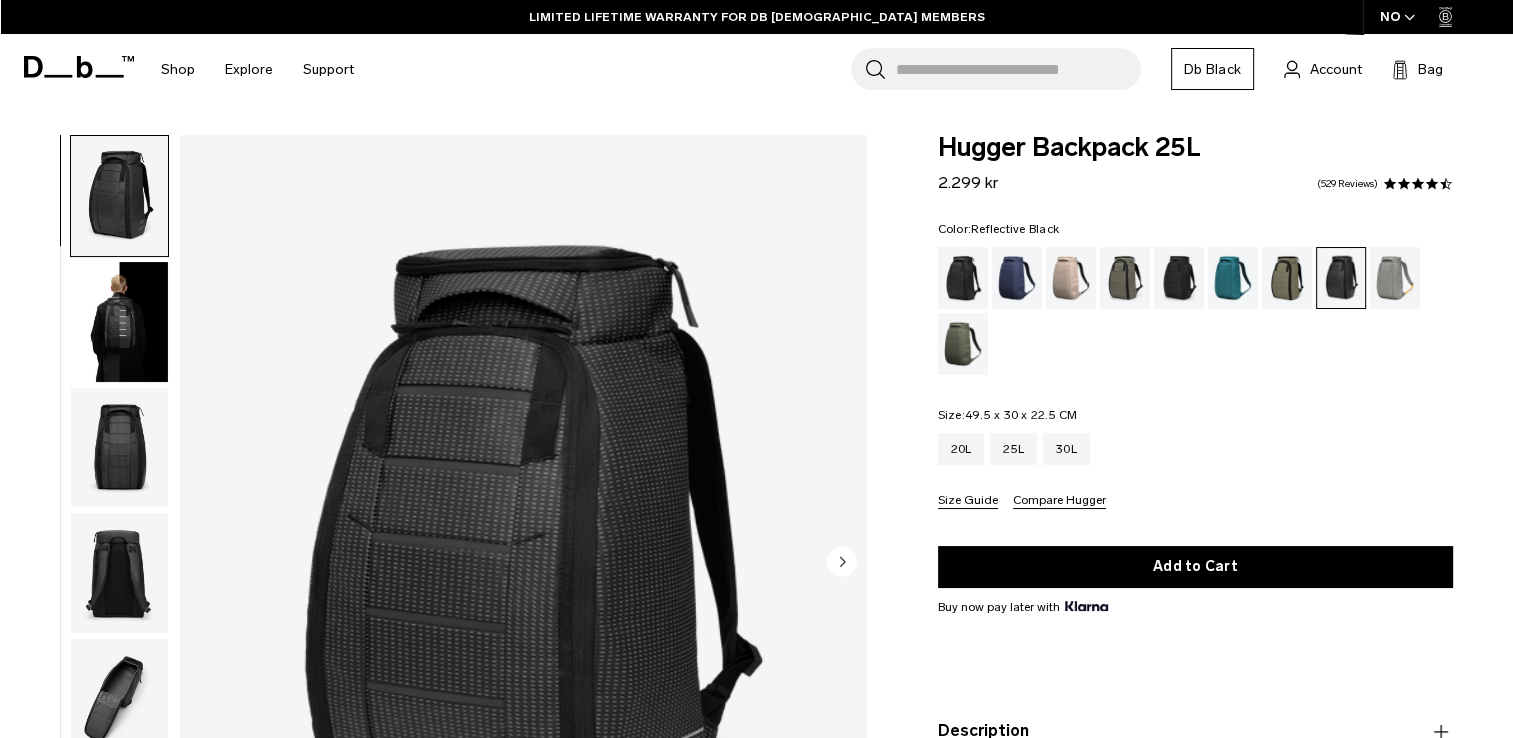 click 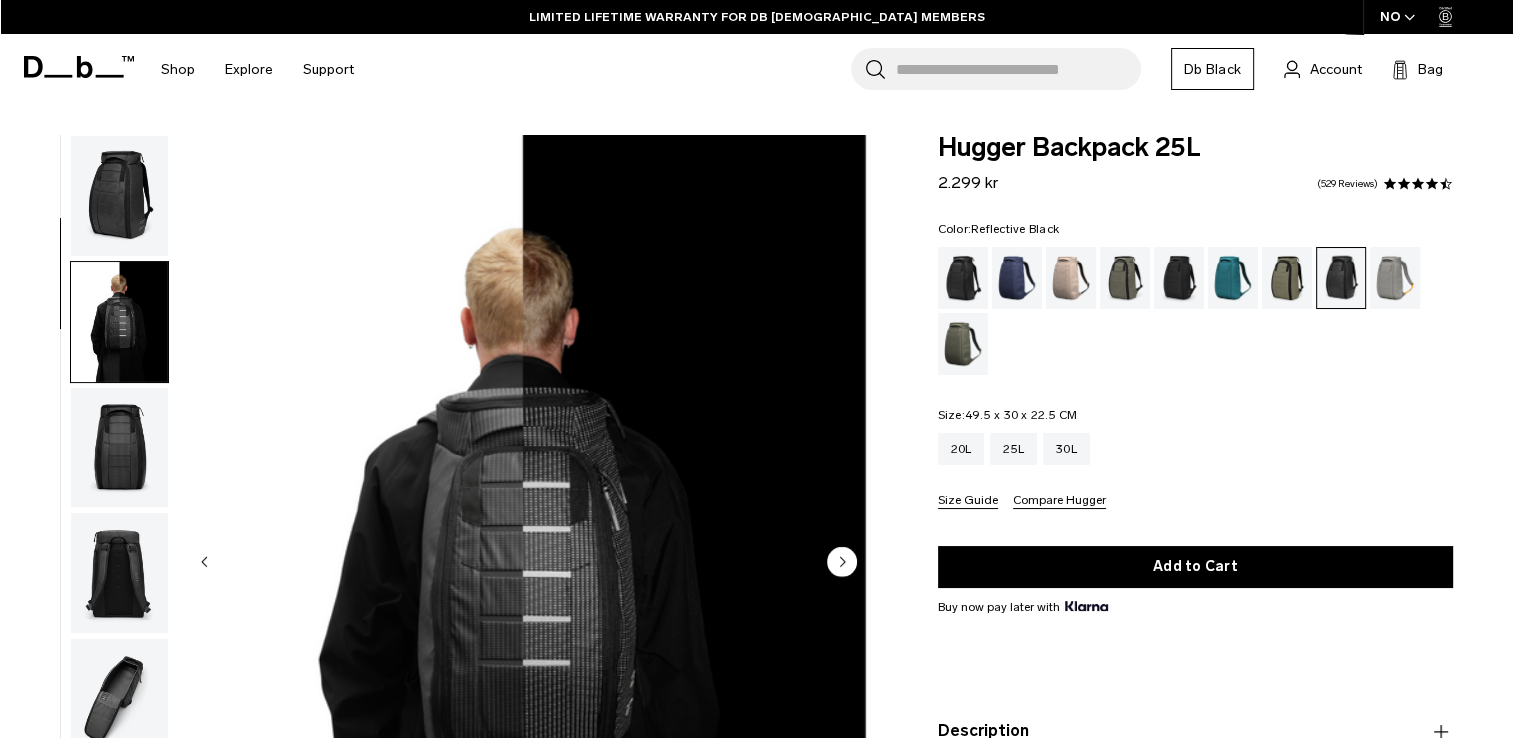 scroll, scrollTop: 126, scrollLeft: 0, axis: vertical 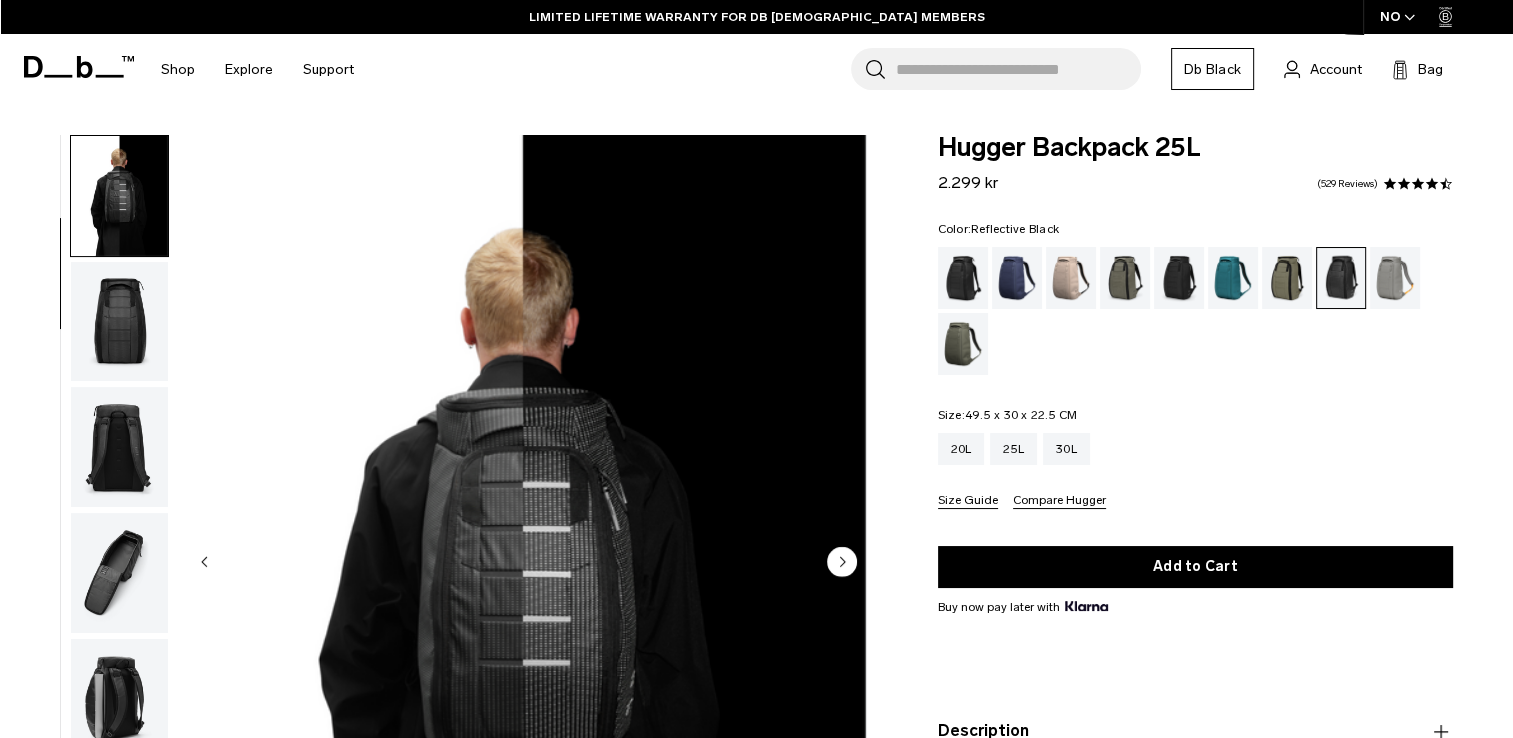 click 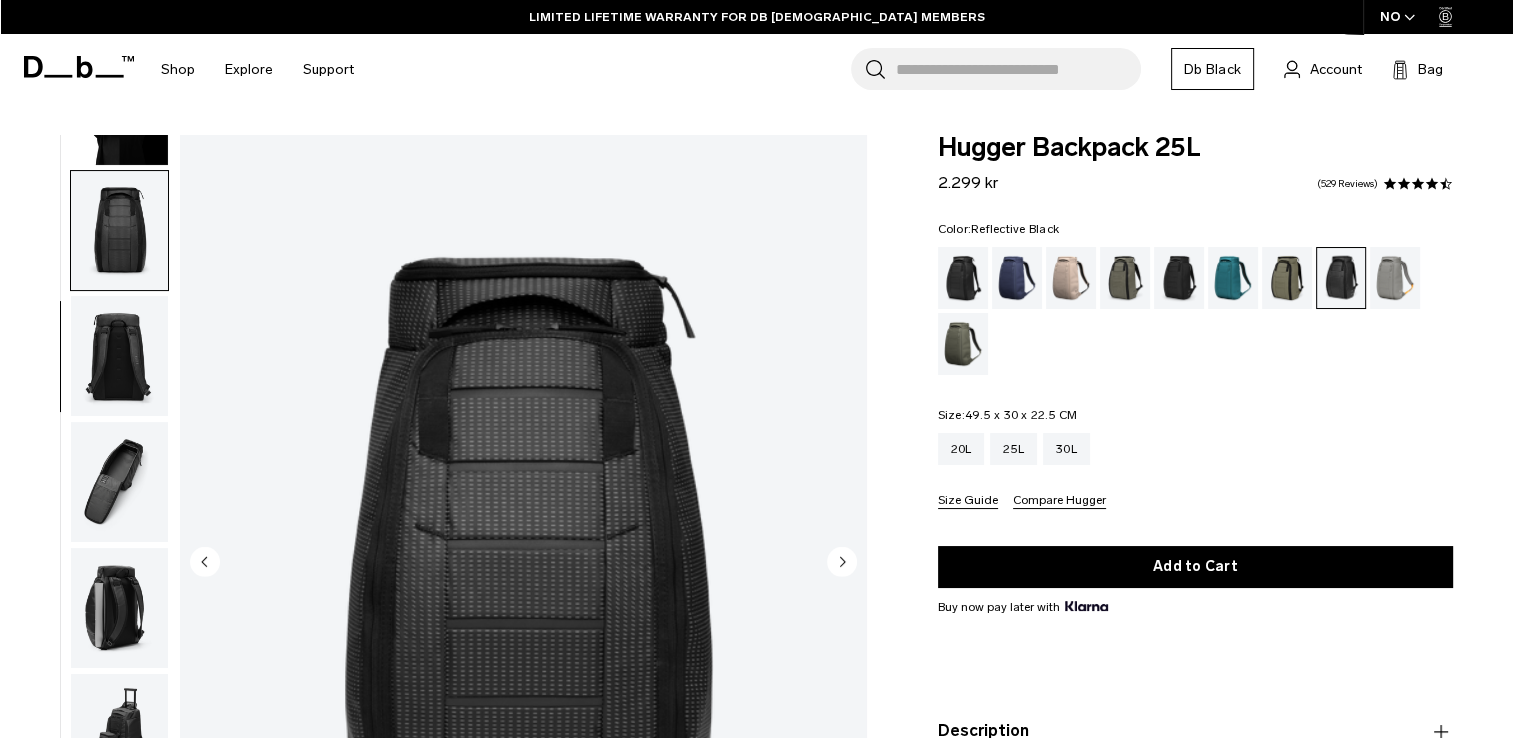 scroll, scrollTop: 252, scrollLeft: 0, axis: vertical 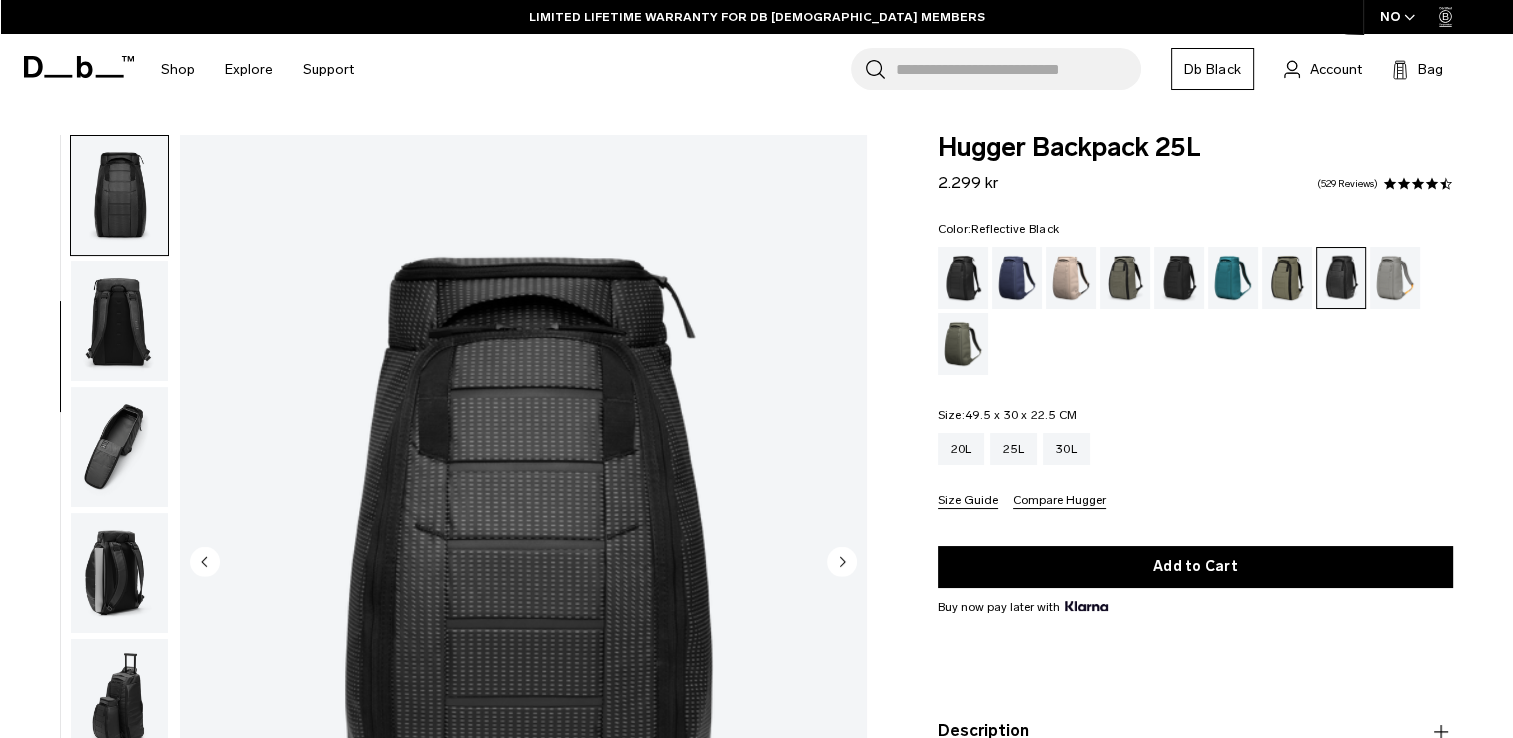 click 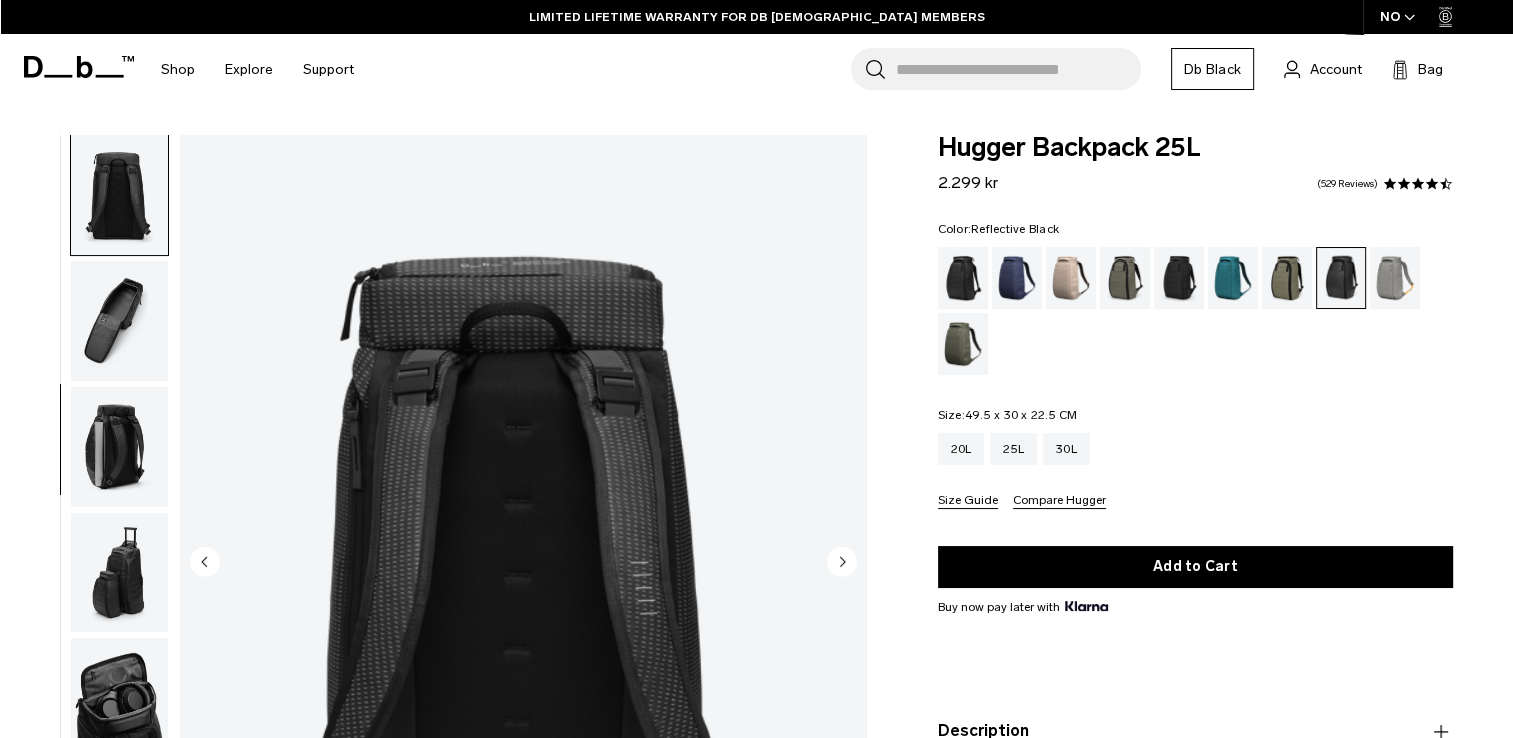 click 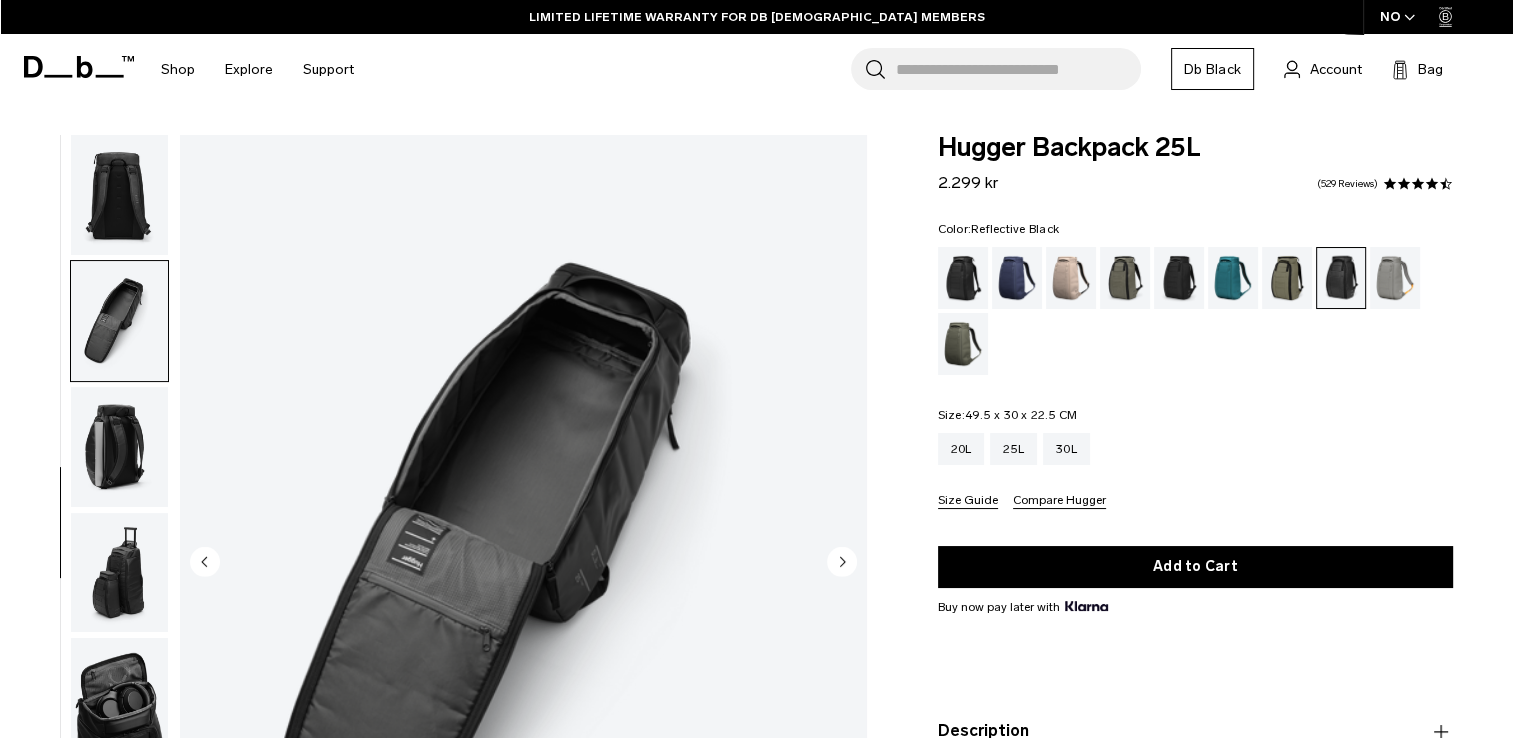 scroll, scrollTop: 398, scrollLeft: 0, axis: vertical 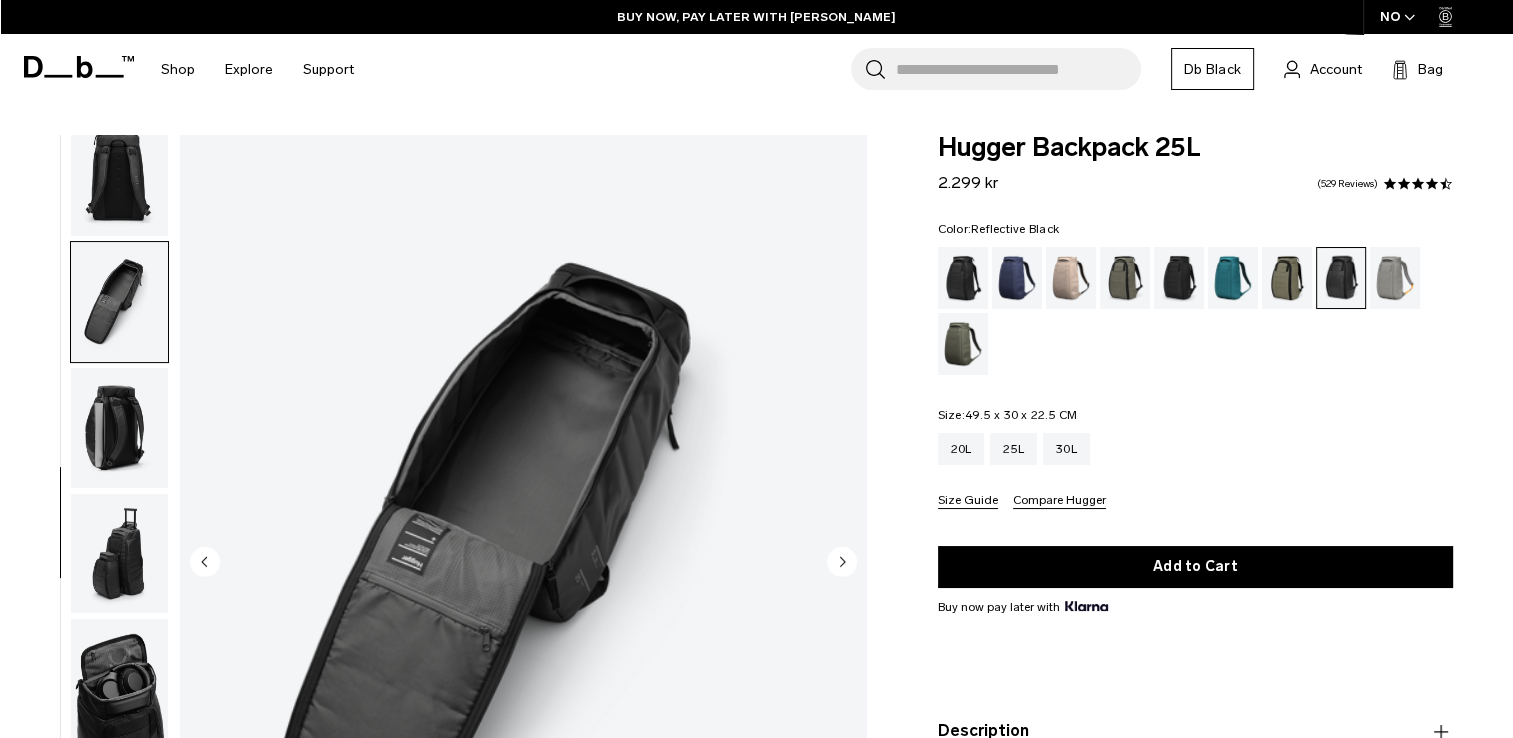 click 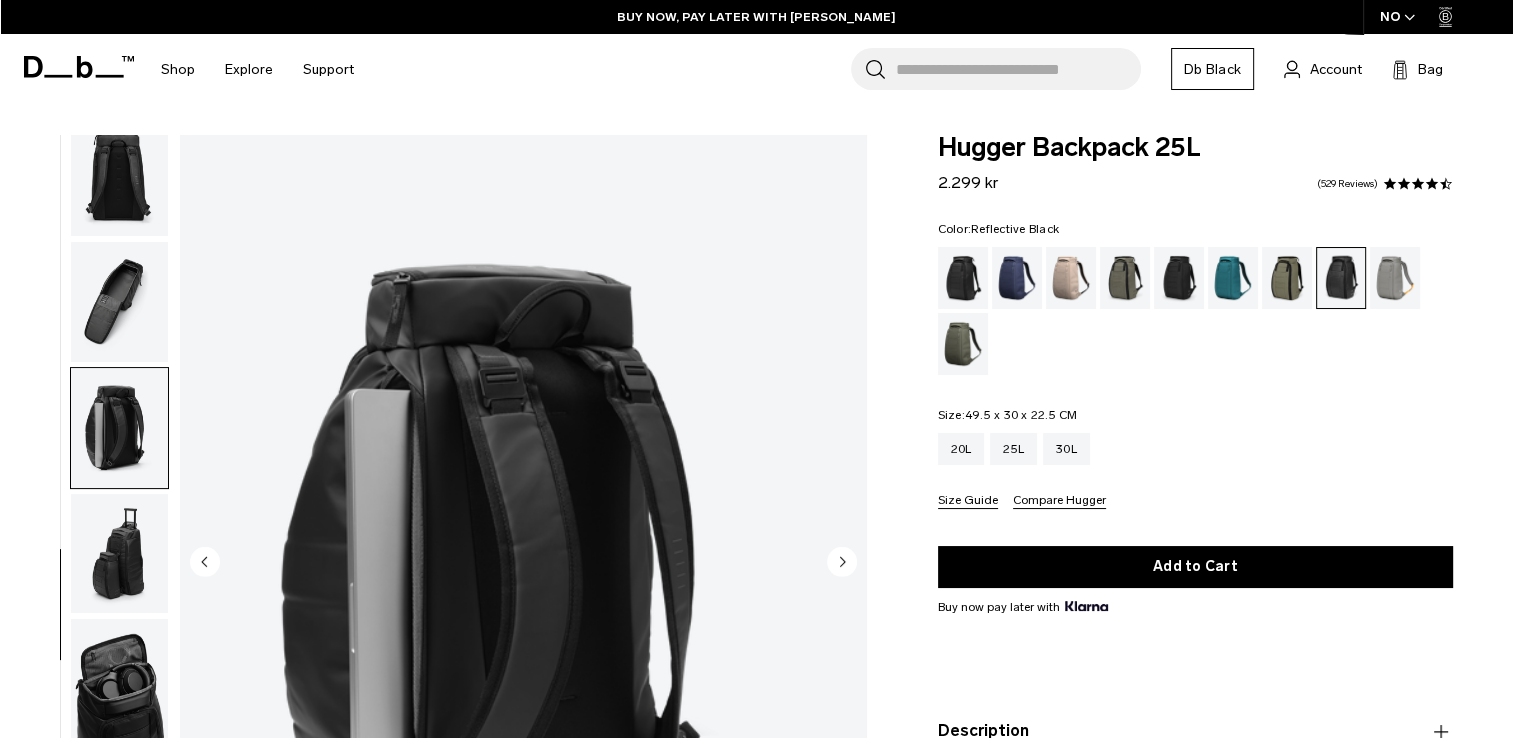click 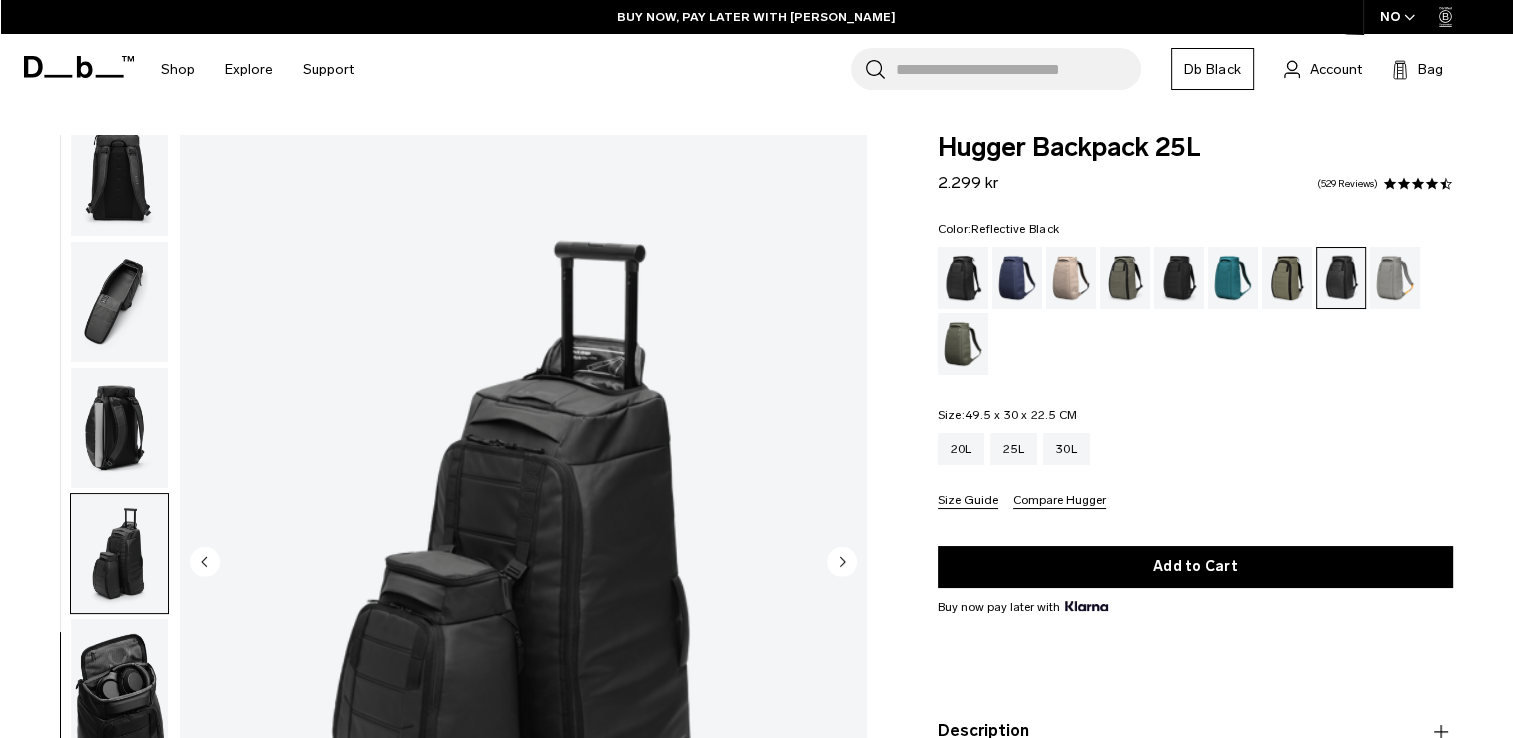 click 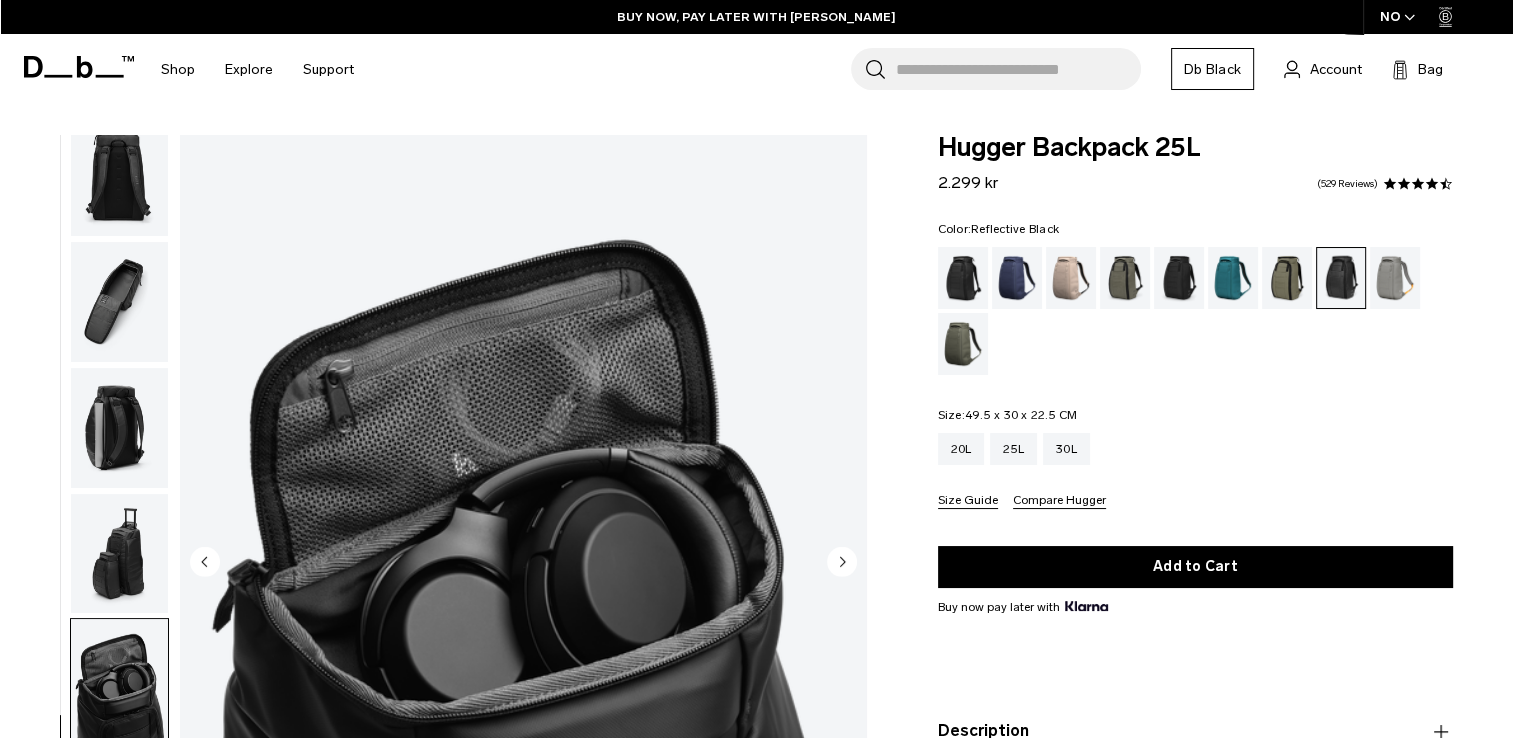 click 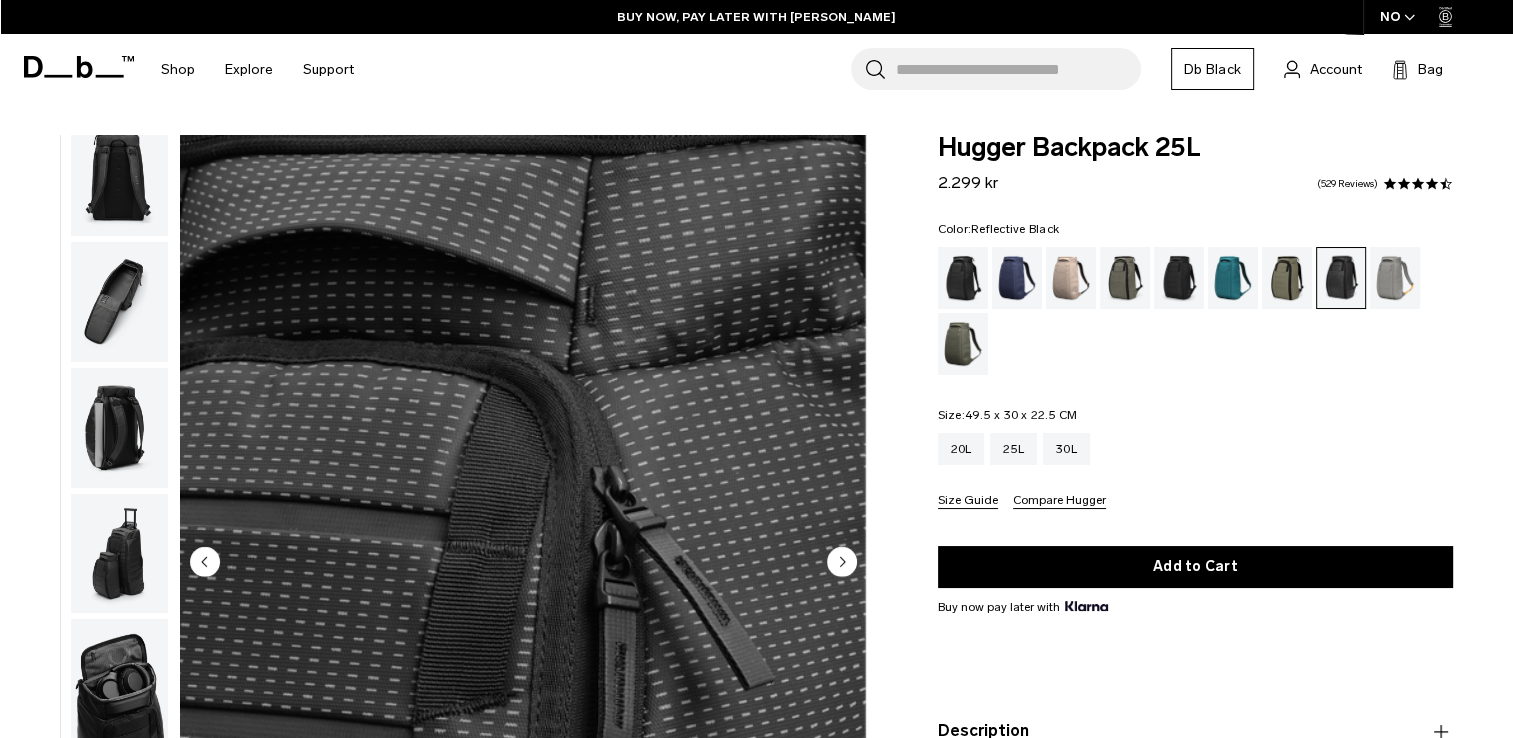 click 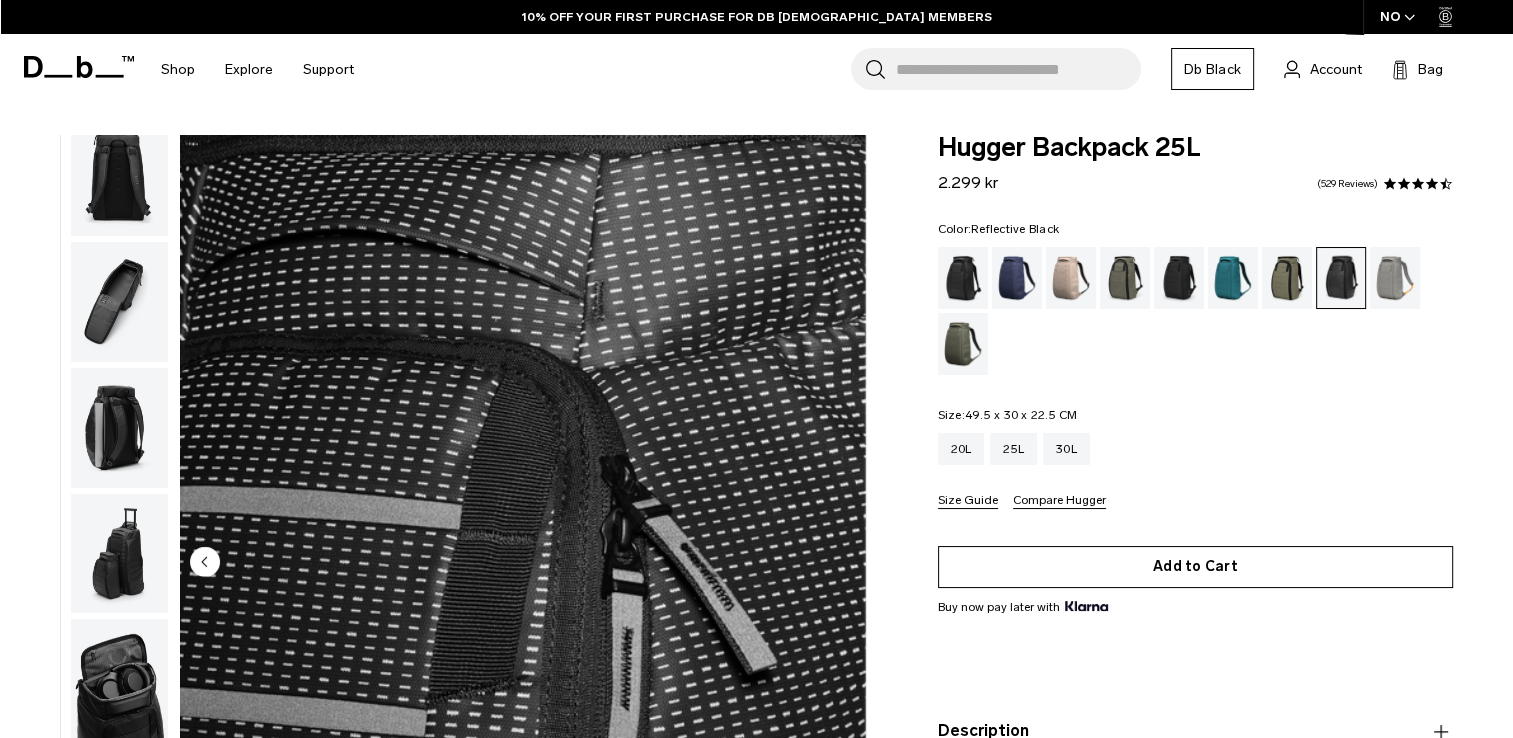 click on "Add to Cart" at bounding box center [1195, 567] 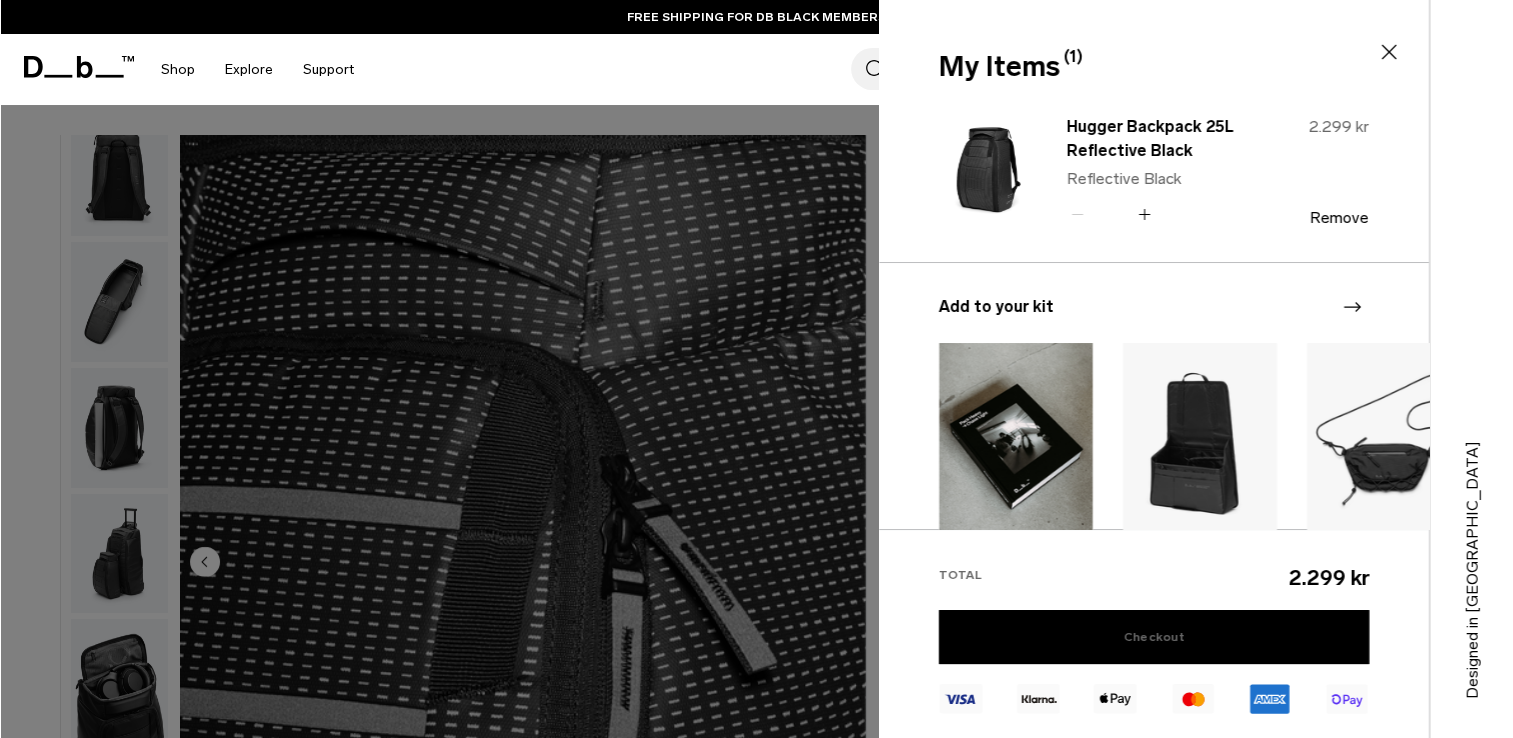 click on "Checkout" at bounding box center [1154, 637] 